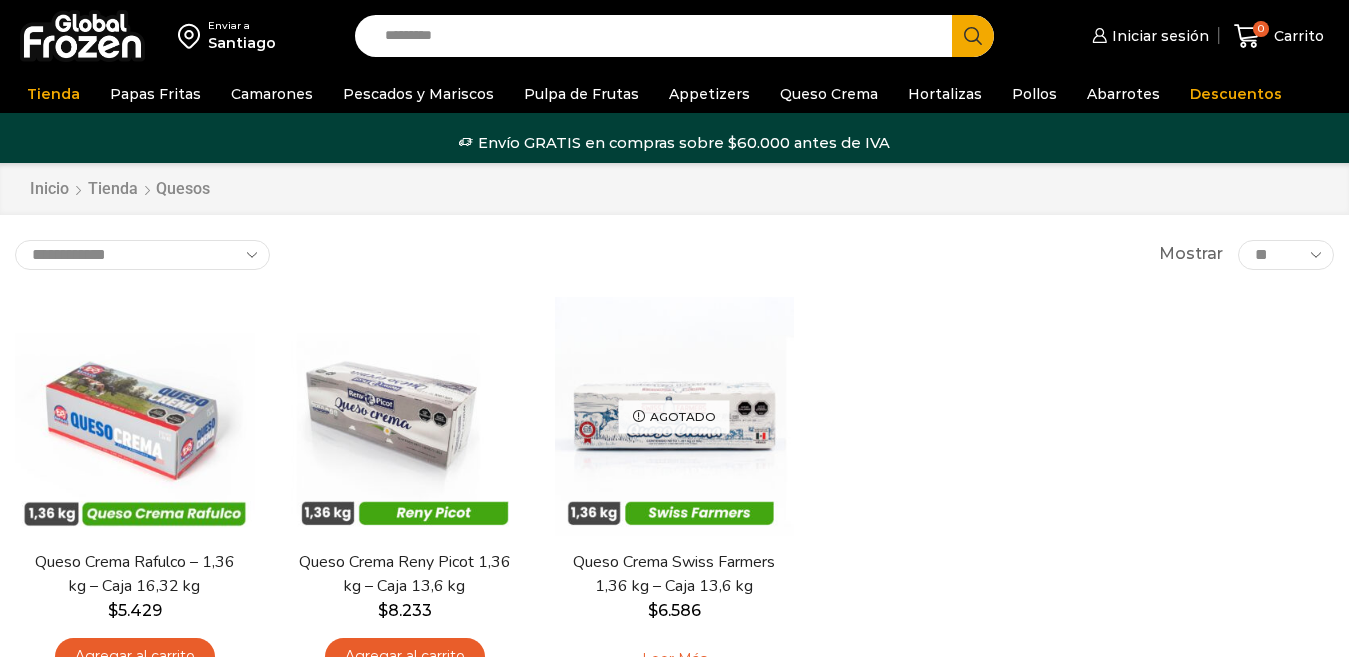 scroll, scrollTop: 0, scrollLeft: 0, axis: both 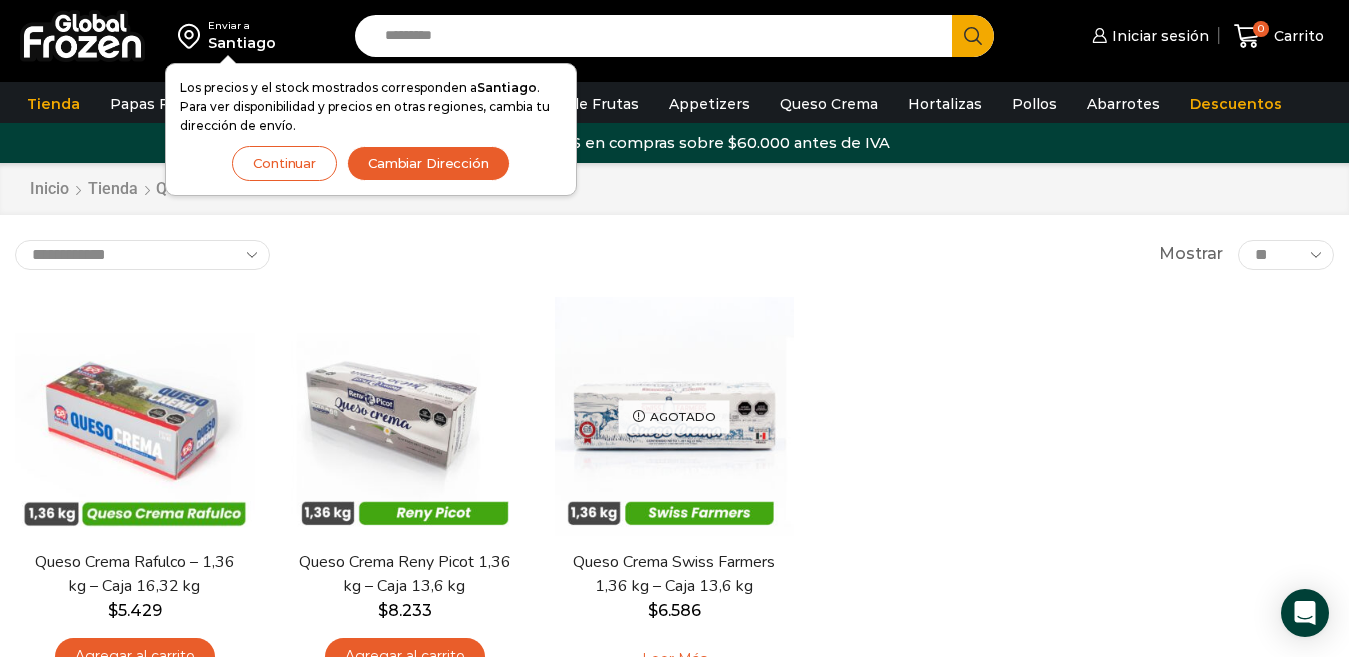 click on "Cambiar Dirección" at bounding box center (428, 163) 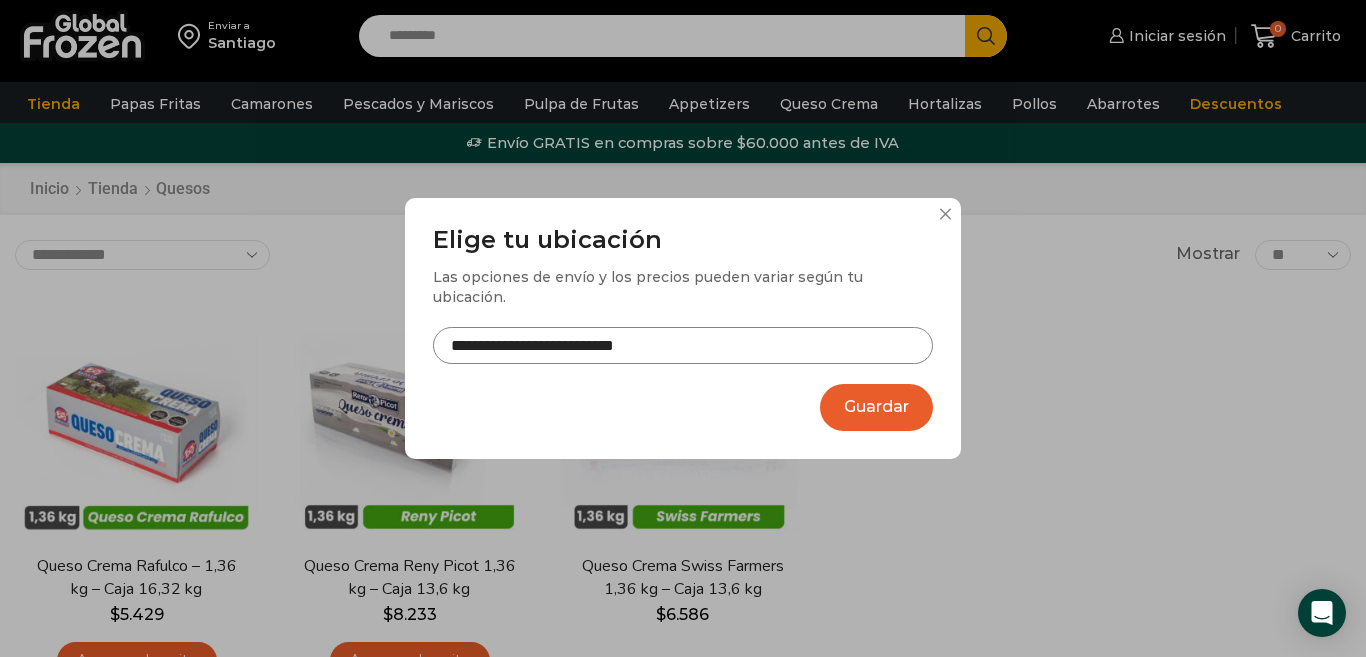 click on "Guardar" at bounding box center (876, 407) 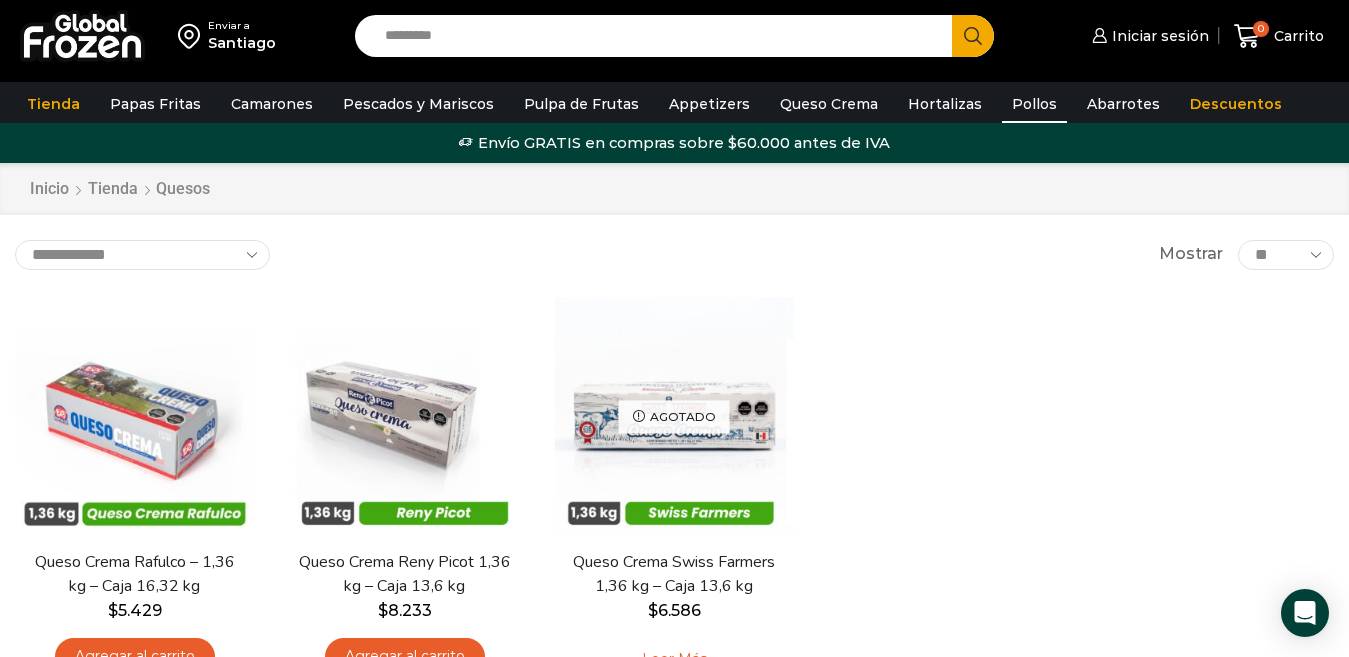 click on "Pollos" at bounding box center [1034, 104] 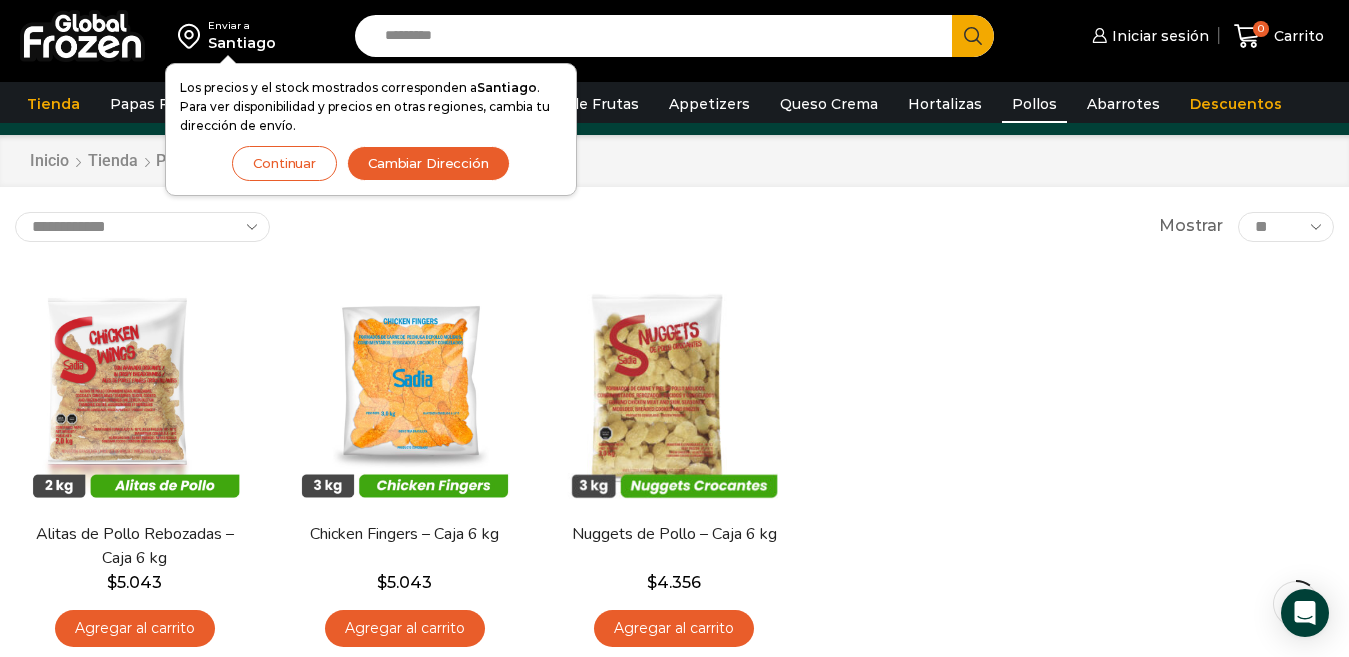 scroll, scrollTop: 0, scrollLeft: 0, axis: both 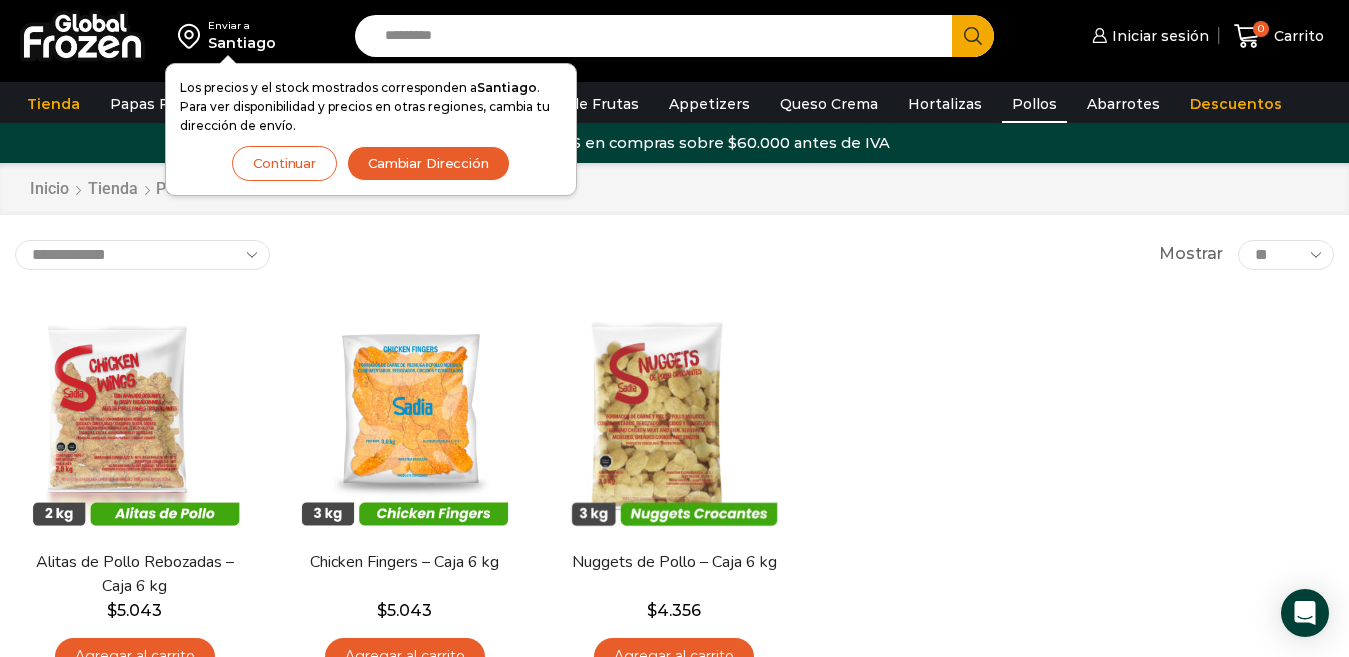 click on "Cambiar Dirección" at bounding box center [428, 163] 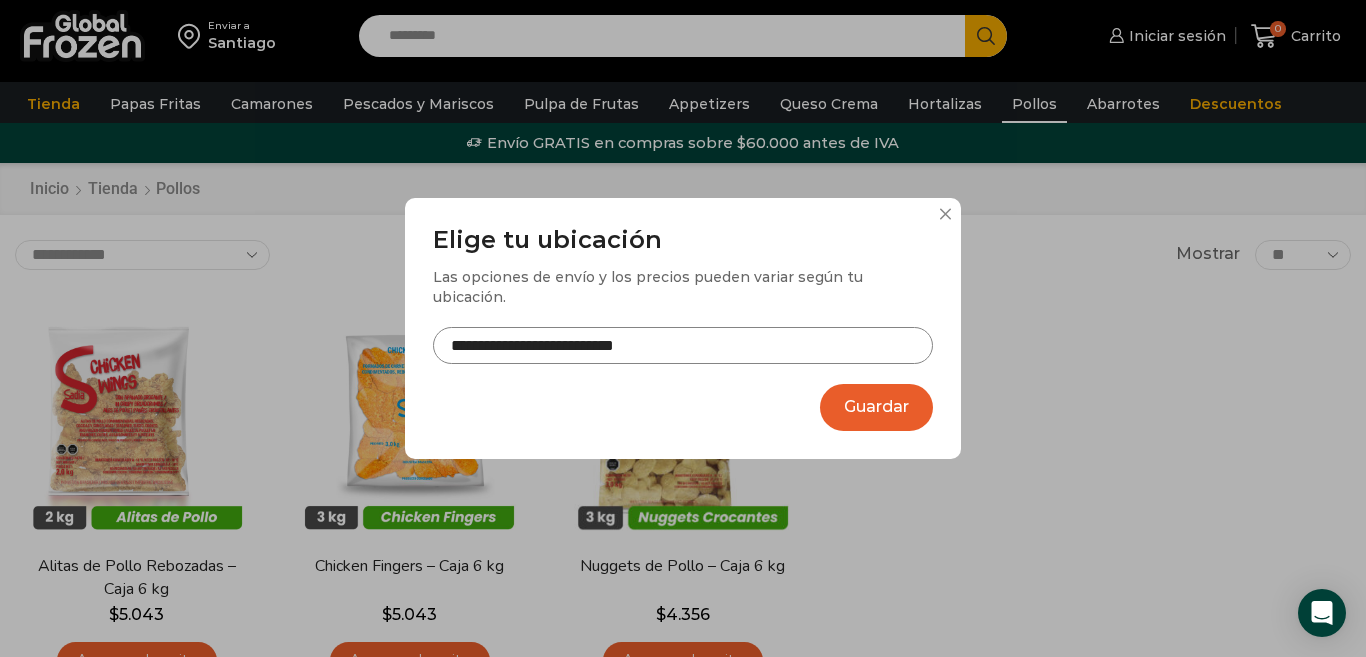 click on "Guardar" at bounding box center [876, 407] 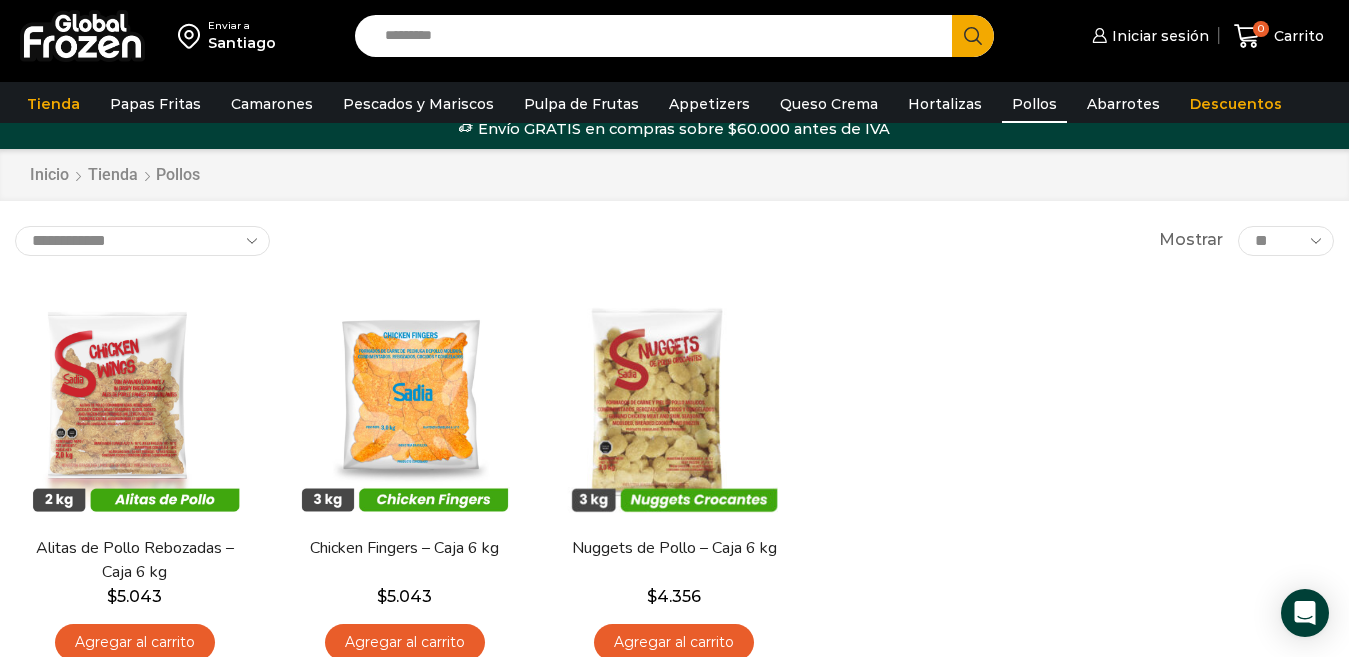 scroll, scrollTop: 0, scrollLeft: 0, axis: both 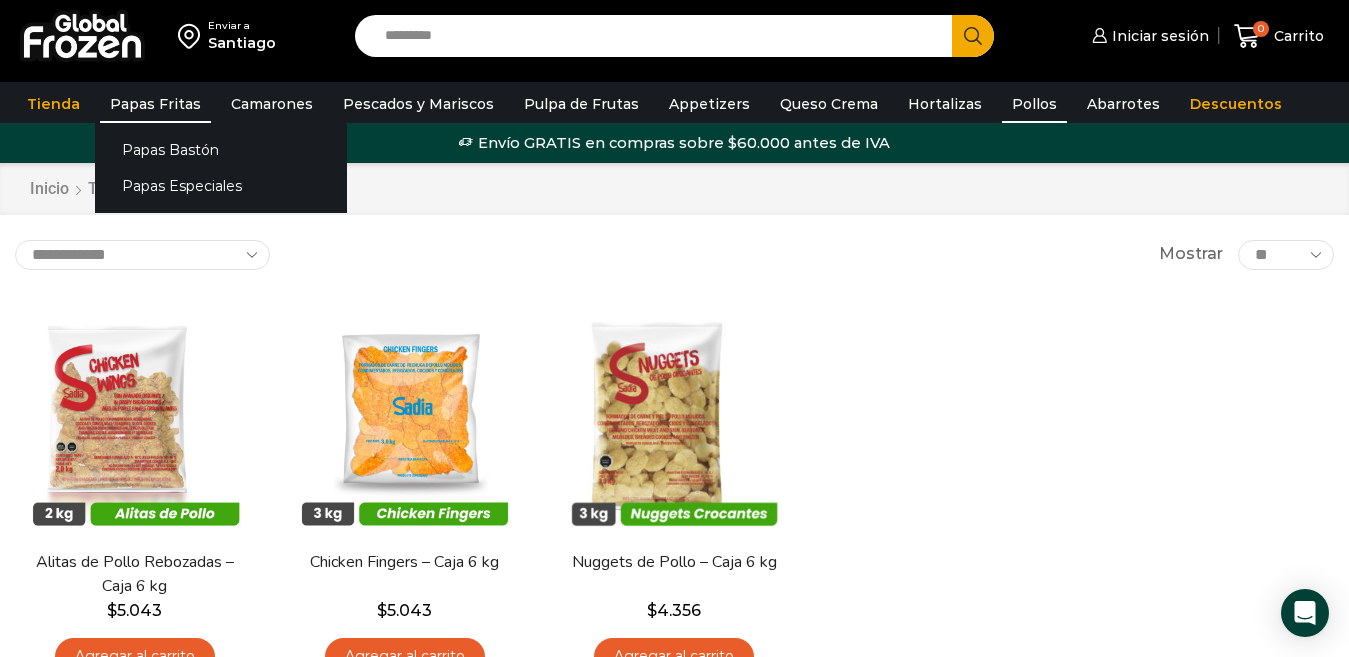 click on "Papas Fritas" at bounding box center [155, 104] 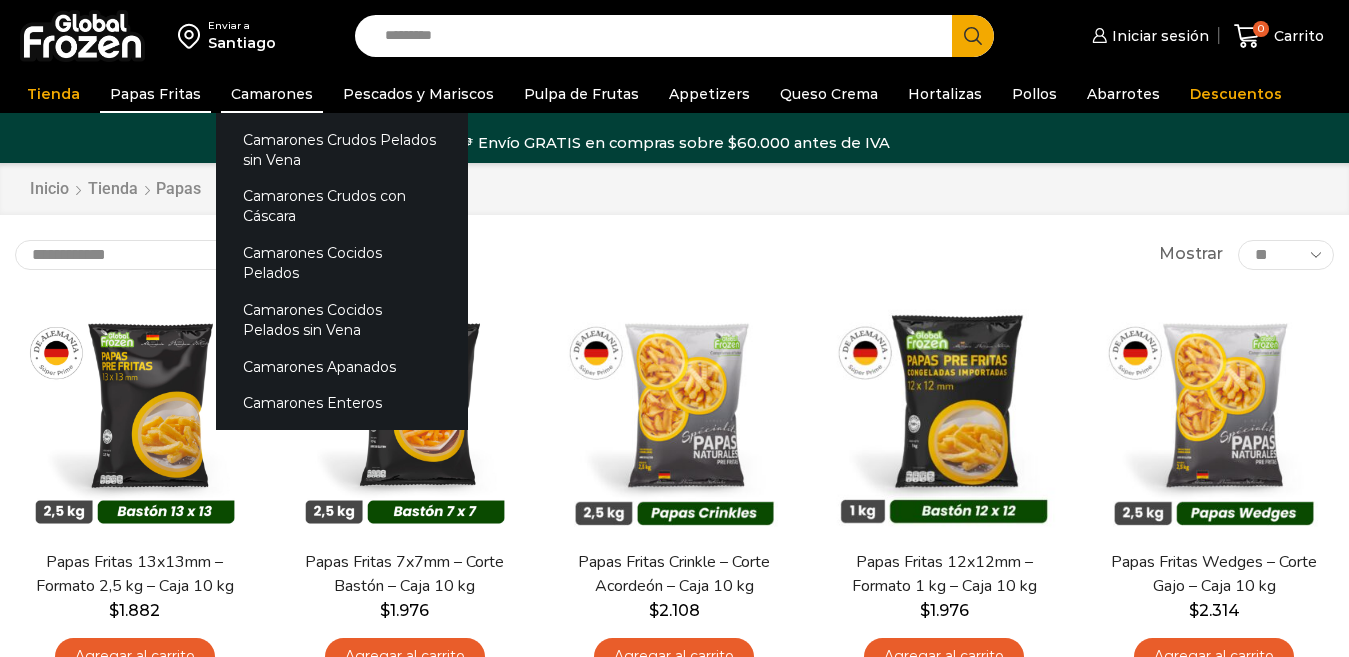 scroll, scrollTop: 0, scrollLeft: 0, axis: both 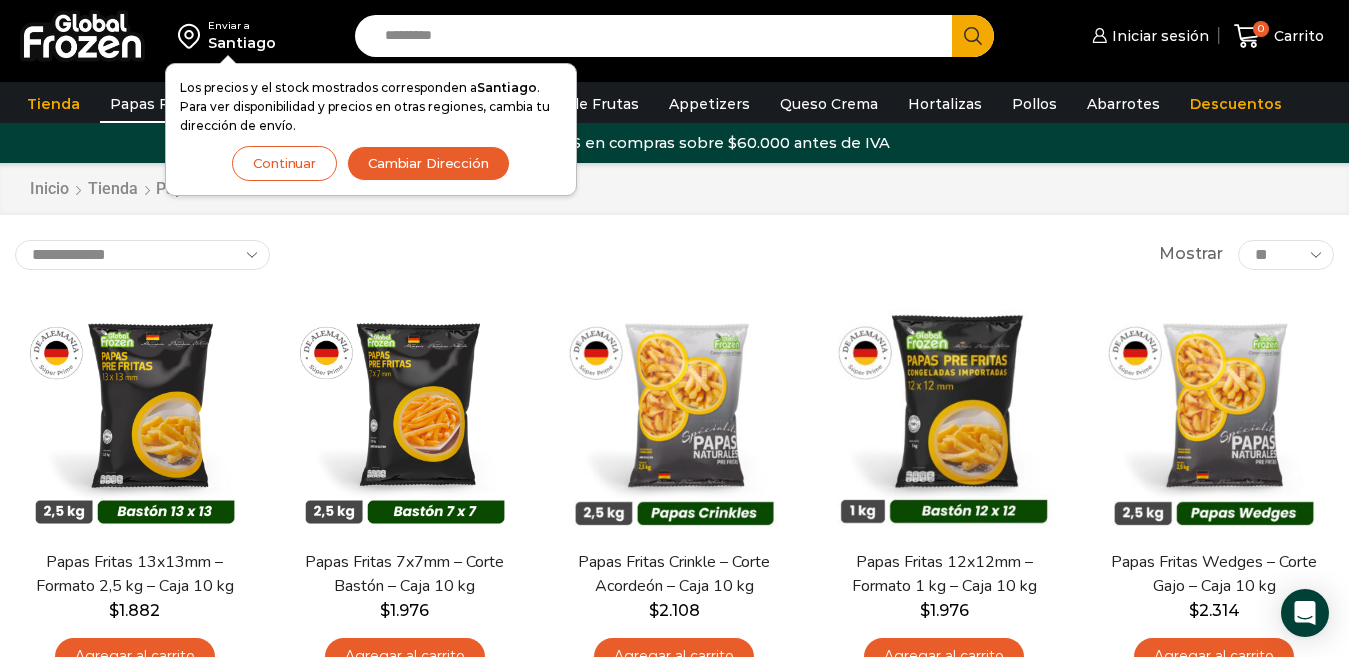 click on "Continuar" at bounding box center (284, 163) 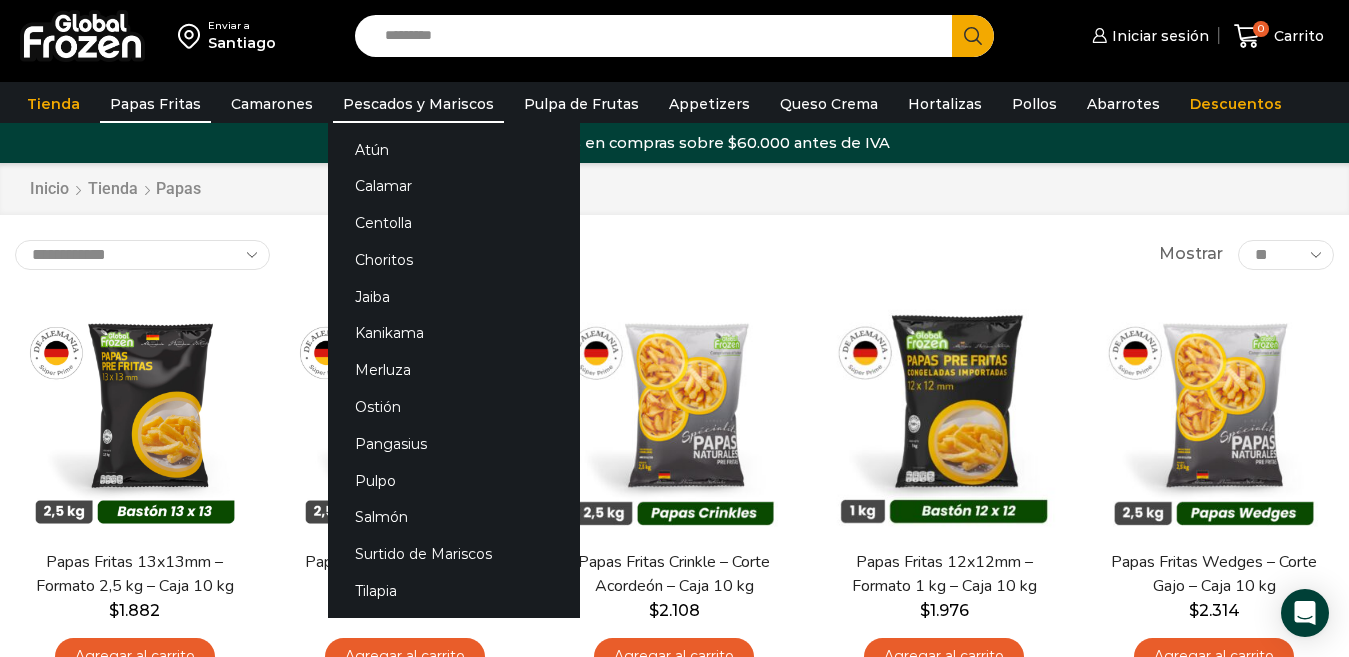 click on "Pescados y Mariscos" at bounding box center [418, 104] 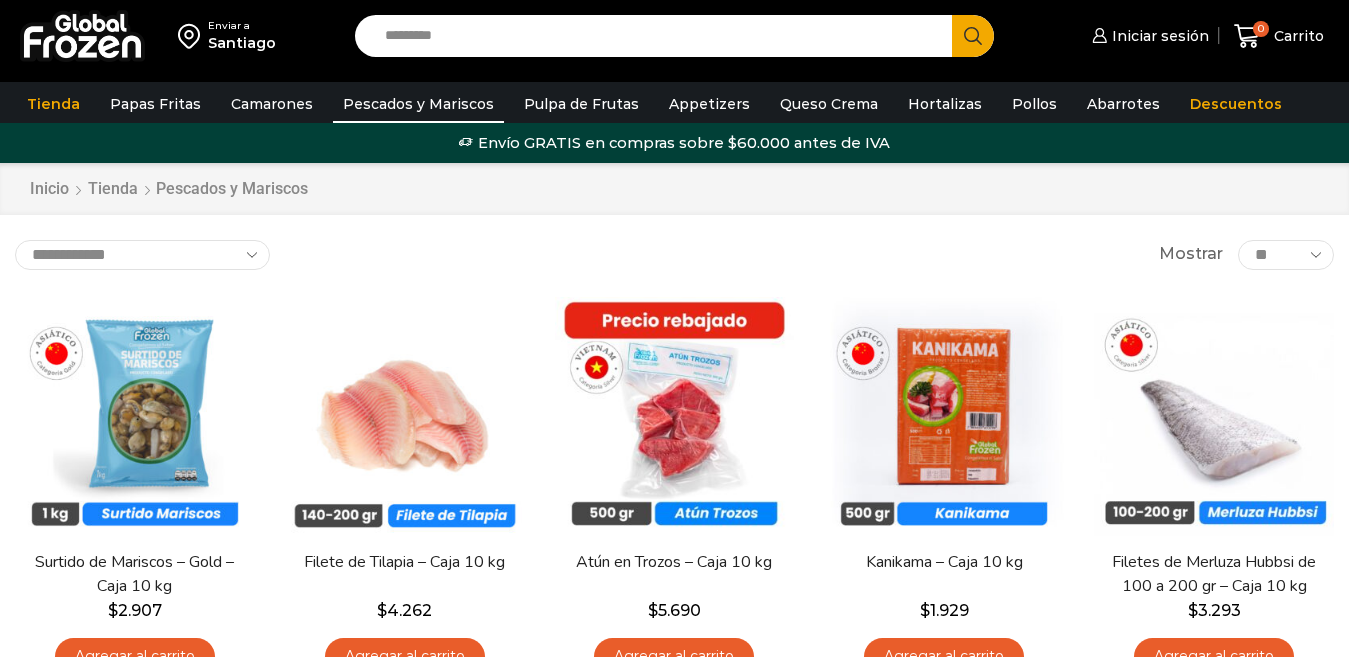 scroll, scrollTop: 0, scrollLeft: 0, axis: both 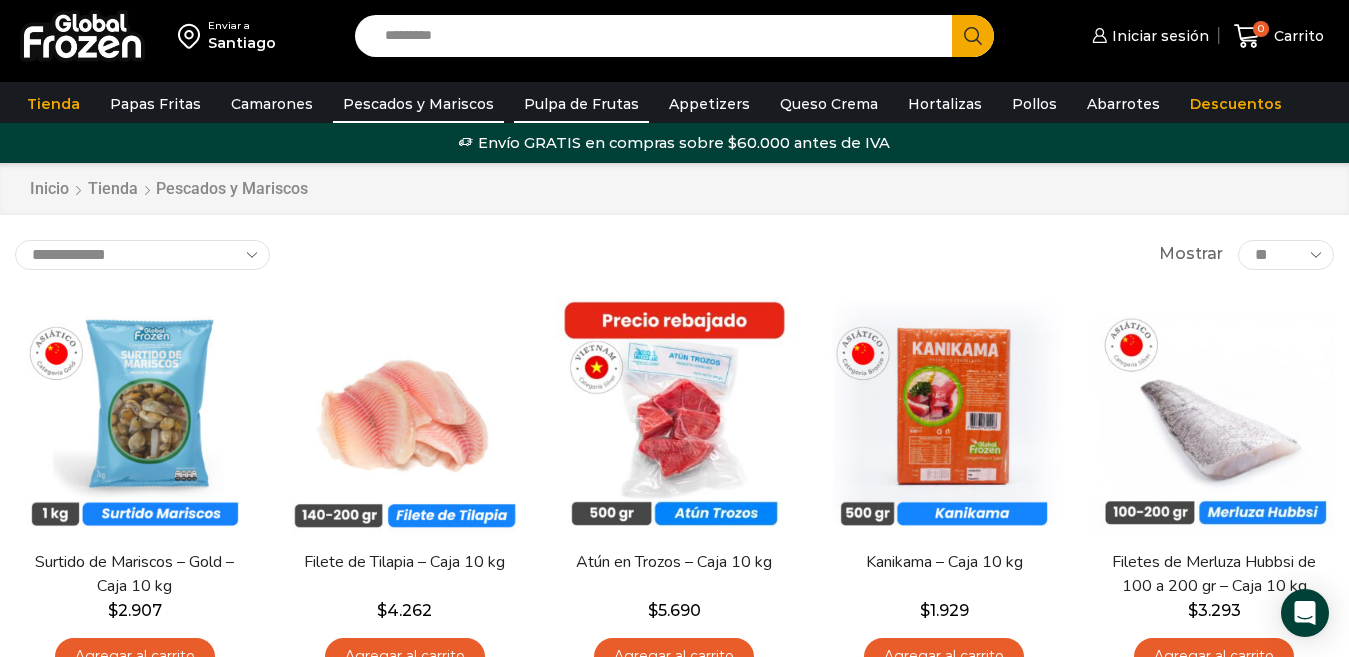 click on "Pulpa de Frutas" at bounding box center [581, 104] 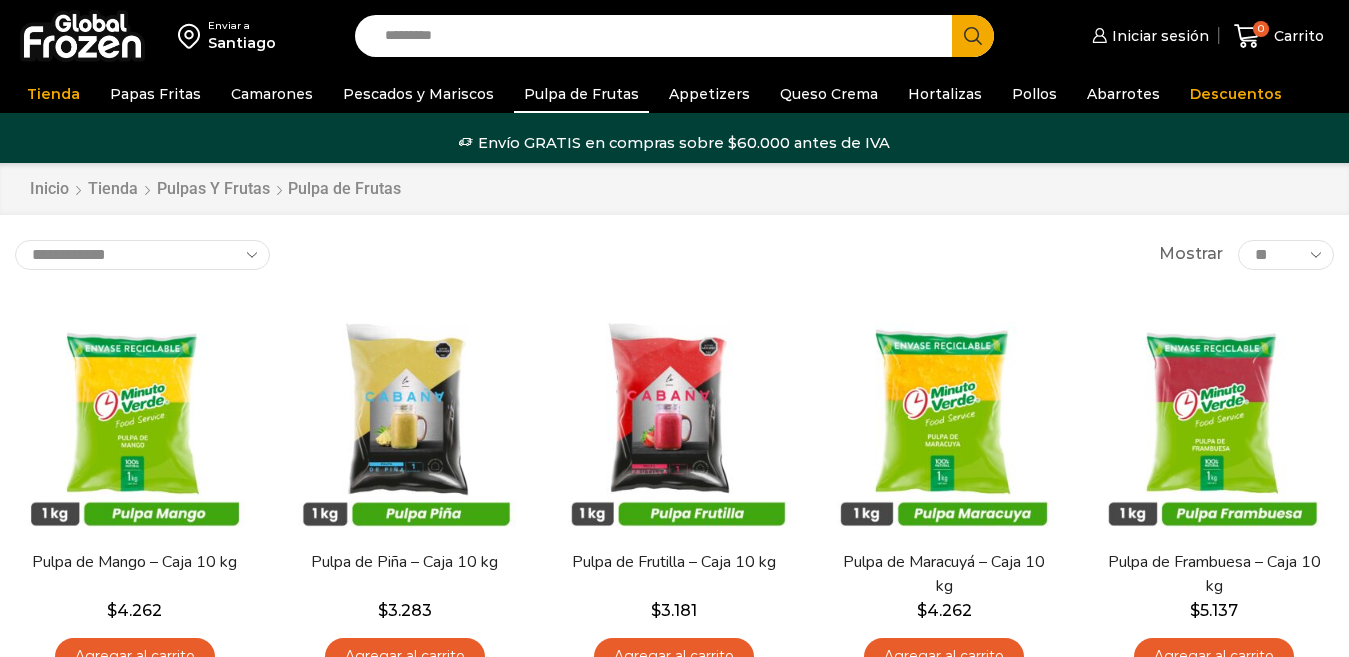 scroll, scrollTop: 0, scrollLeft: 0, axis: both 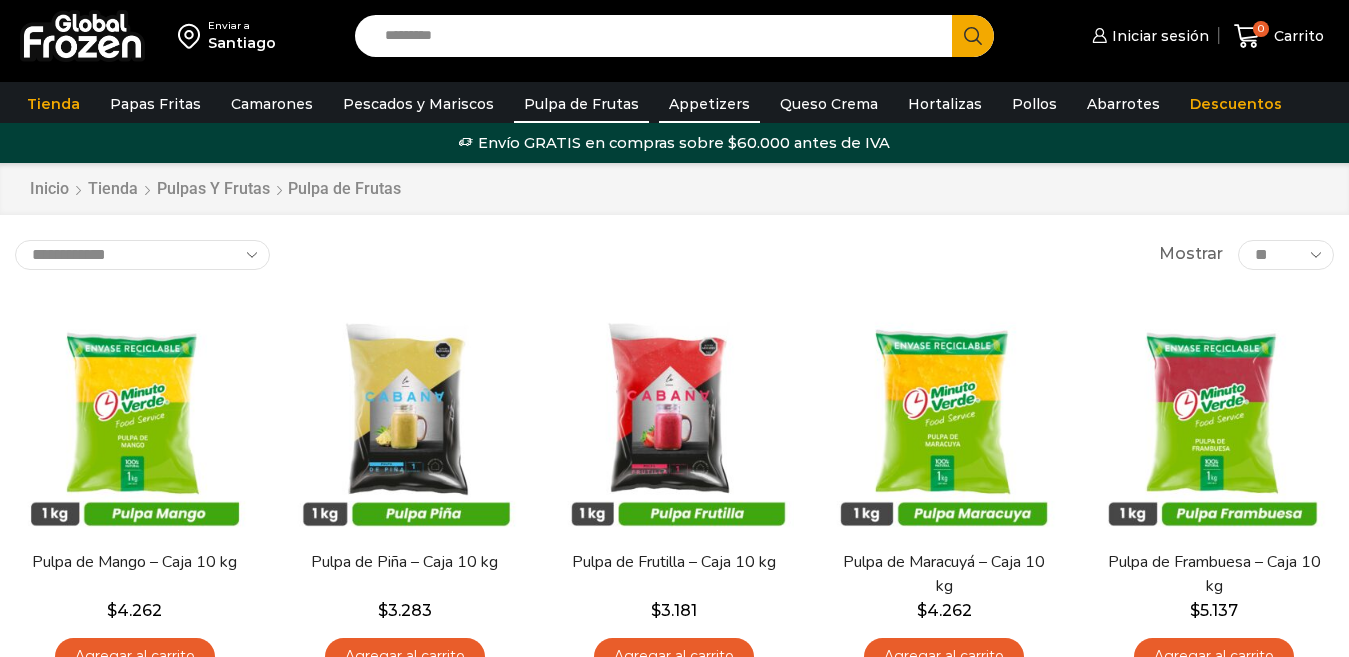 click on "Appetizers" at bounding box center [709, 104] 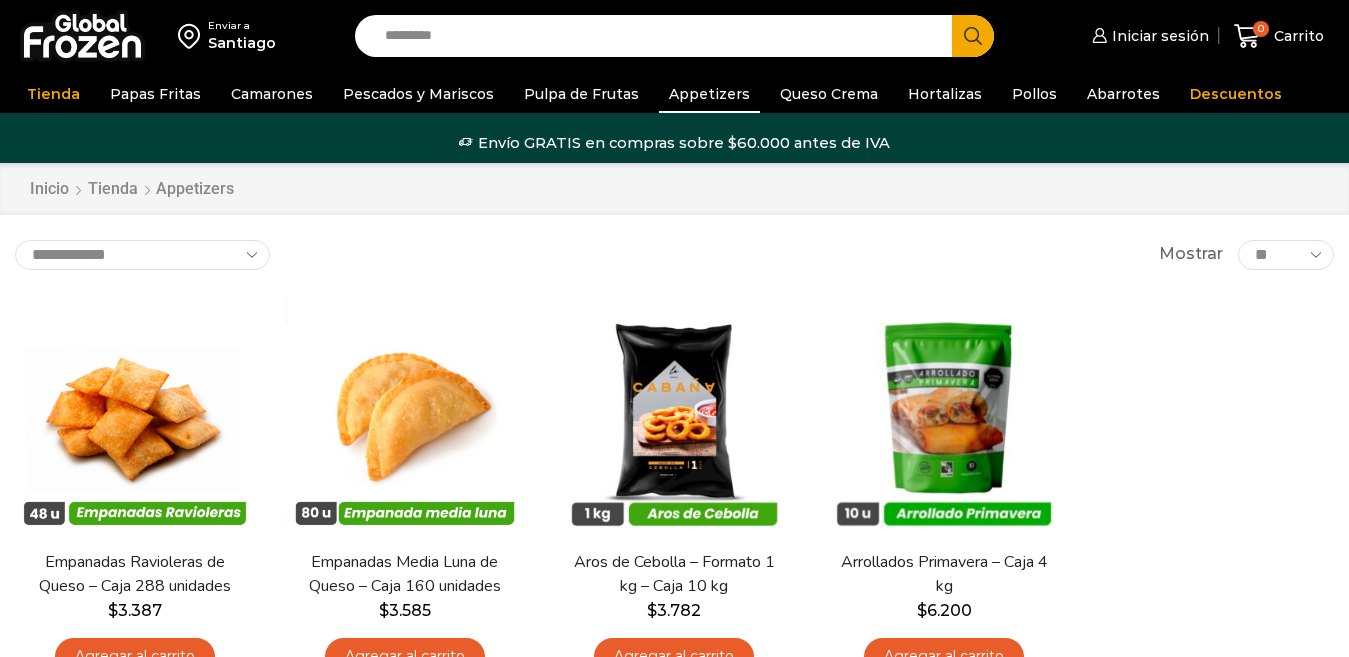 scroll, scrollTop: 0, scrollLeft: 0, axis: both 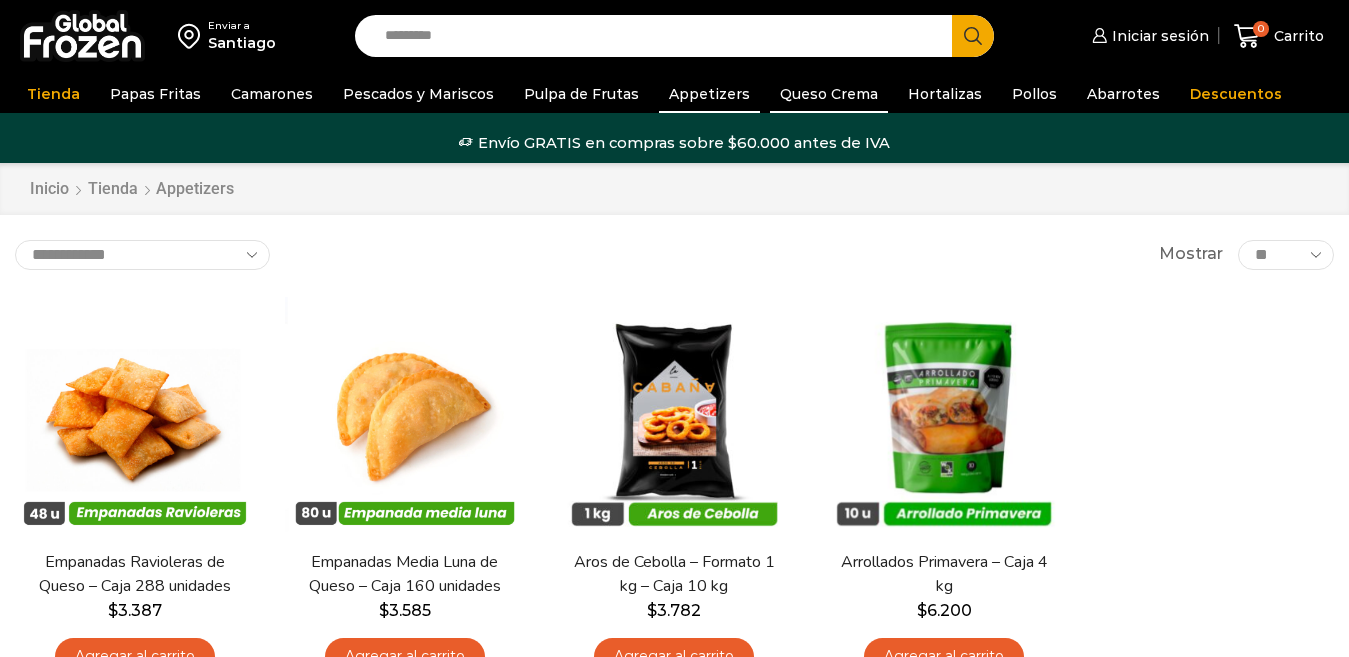 click on "Queso Crema" at bounding box center [829, 94] 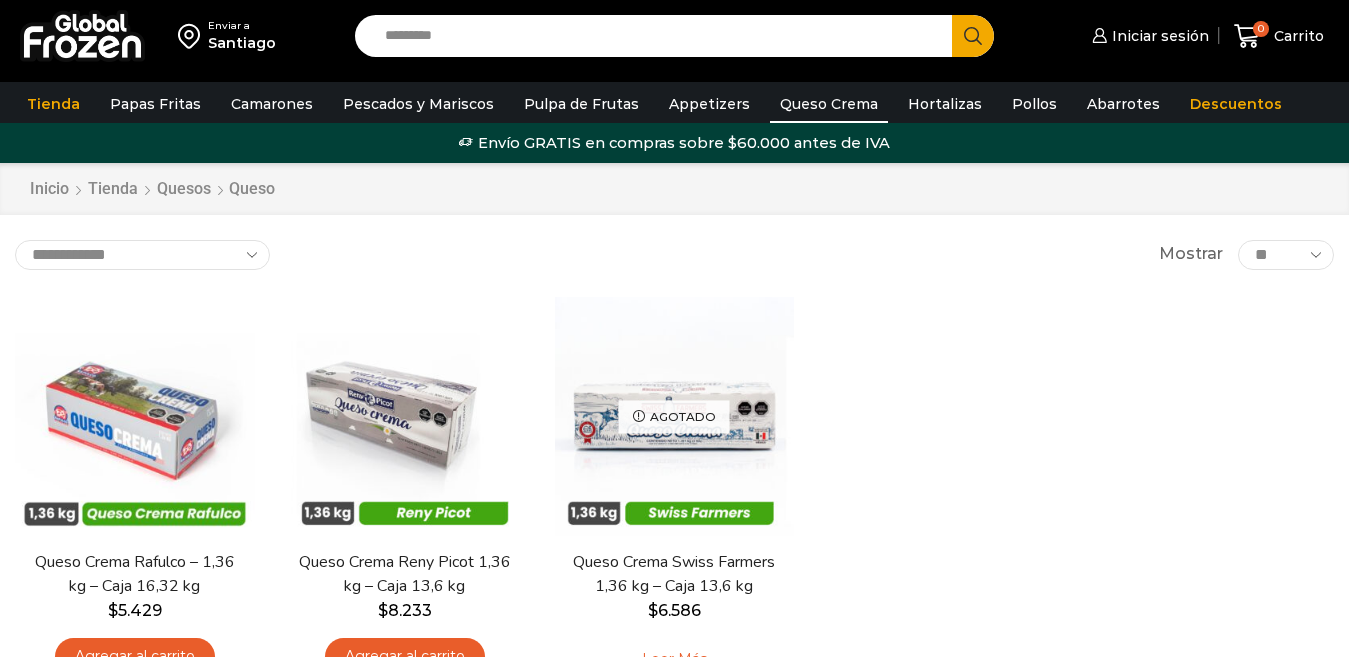 scroll, scrollTop: 0, scrollLeft: 0, axis: both 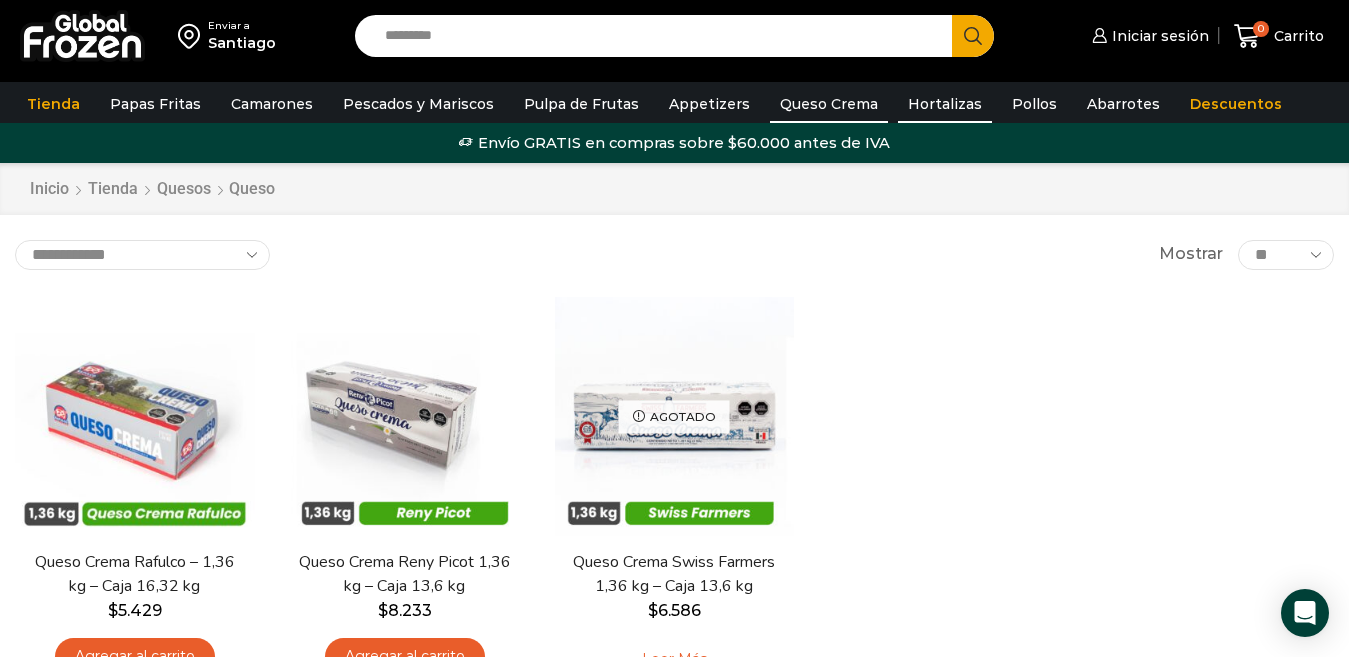 click on "Hortalizas" at bounding box center (945, 104) 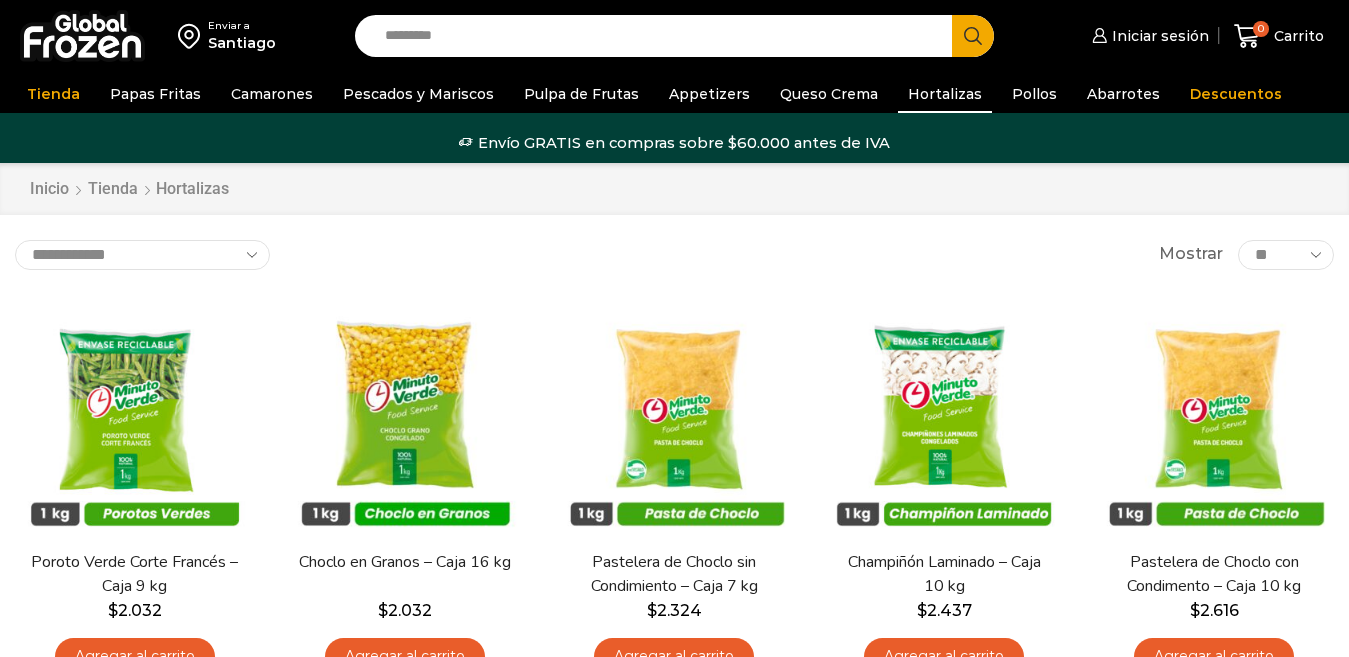 scroll, scrollTop: 0, scrollLeft: 0, axis: both 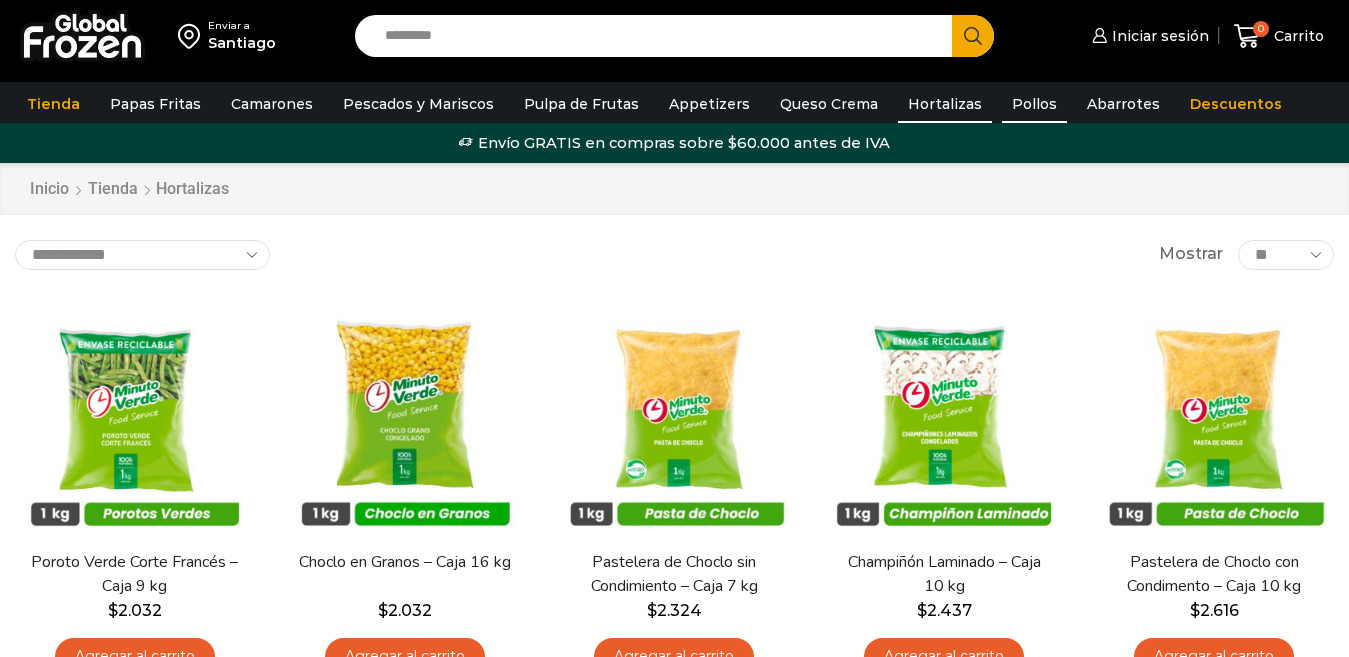 click on "Pollos" at bounding box center (1034, 104) 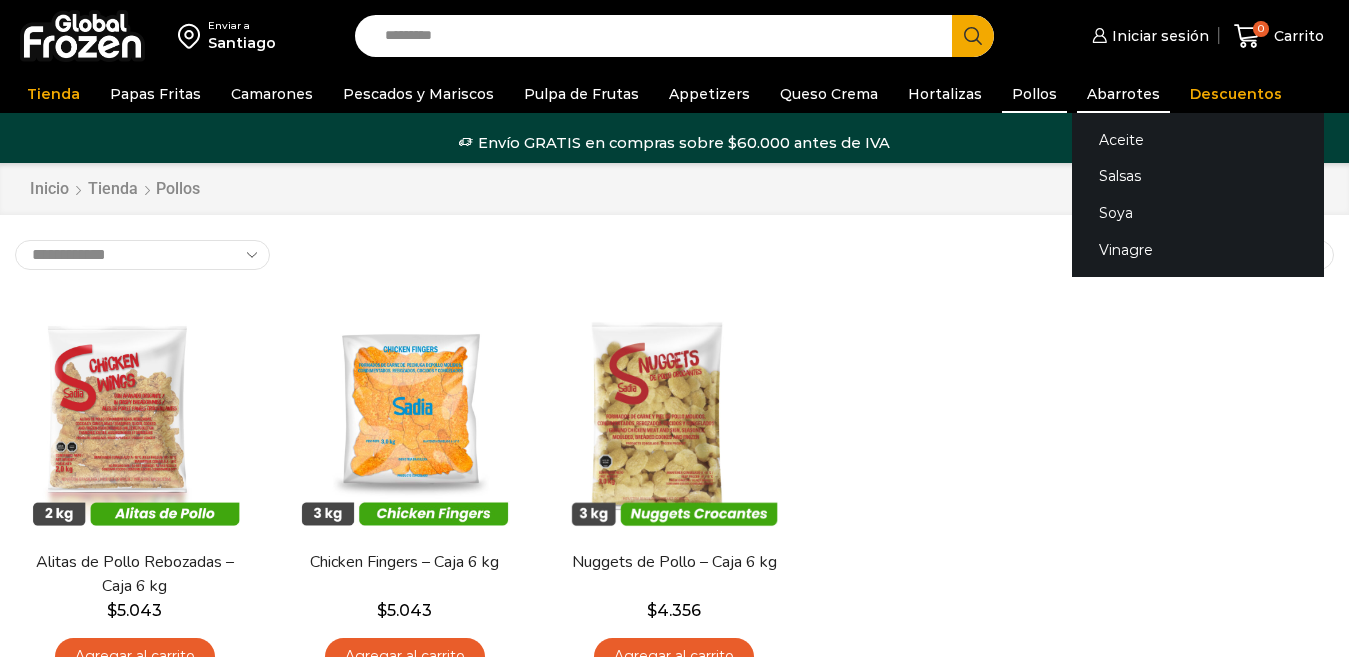 scroll, scrollTop: 0, scrollLeft: 0, axis: both 